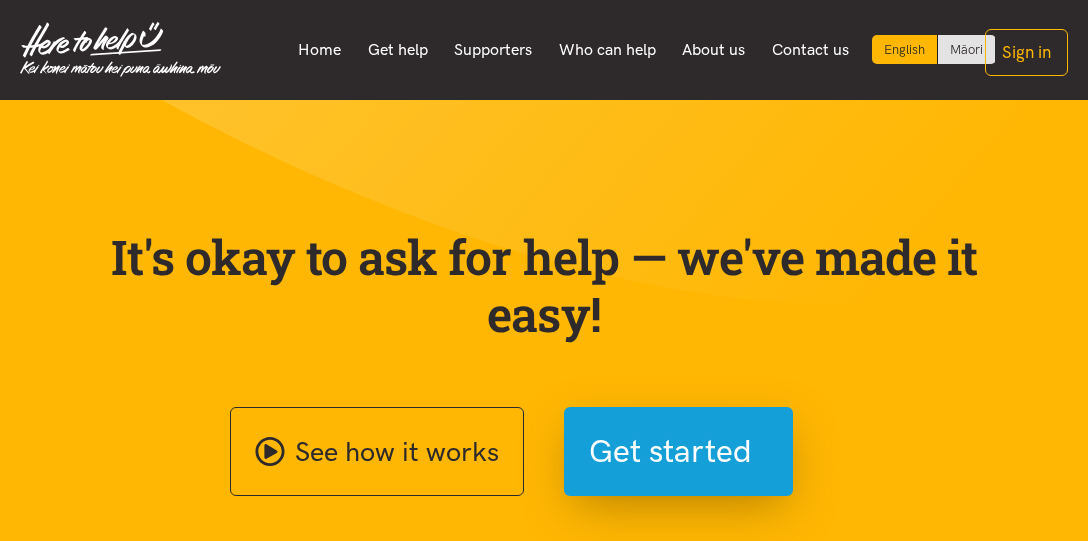 scroll, scrollTop: 0, scrollLeft: 0, axis: both 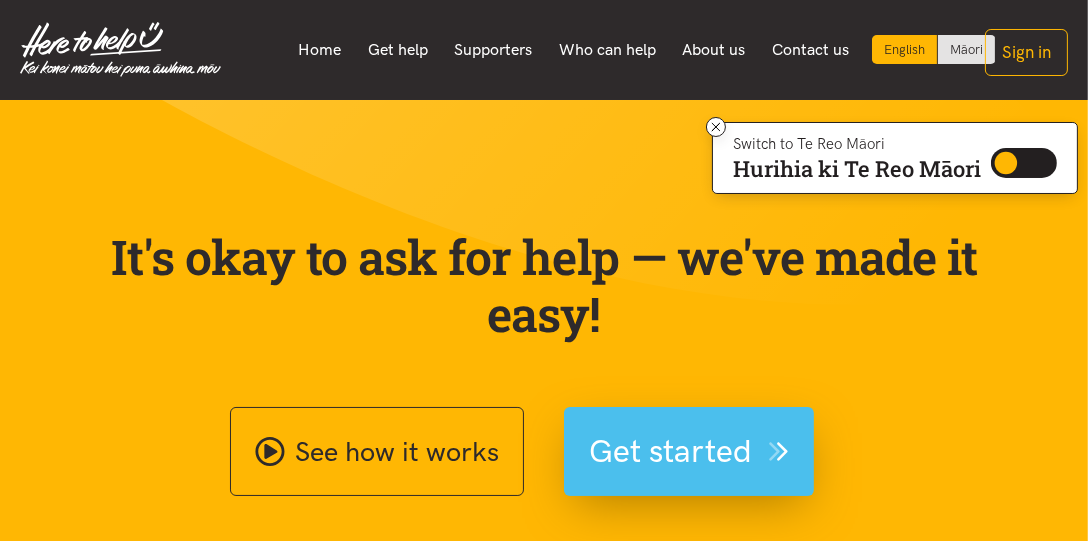 click on "Get started" at bounding box center (670, 451) 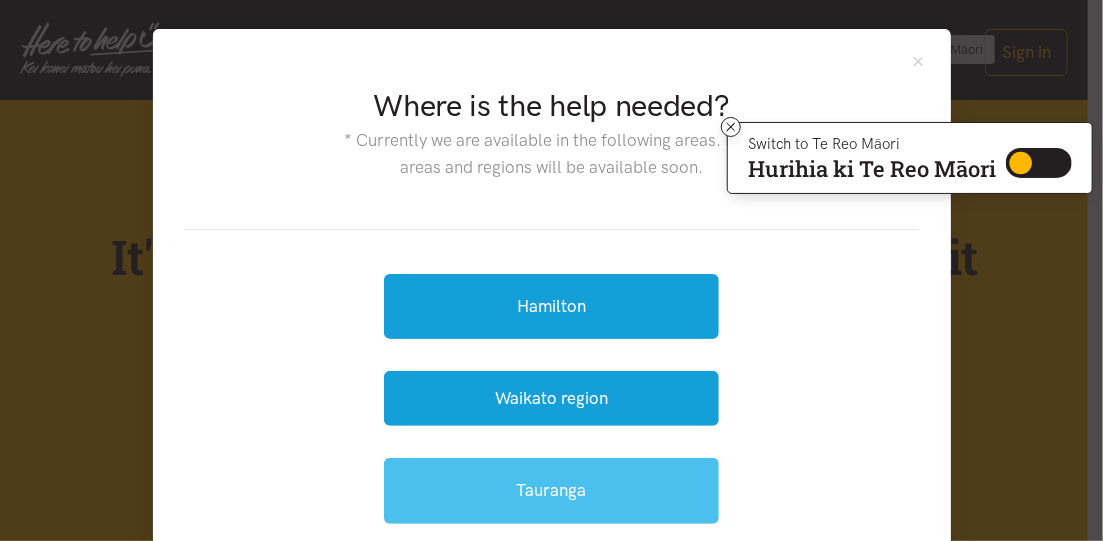 click on "Tauranga" at bounding box center (551, 490) 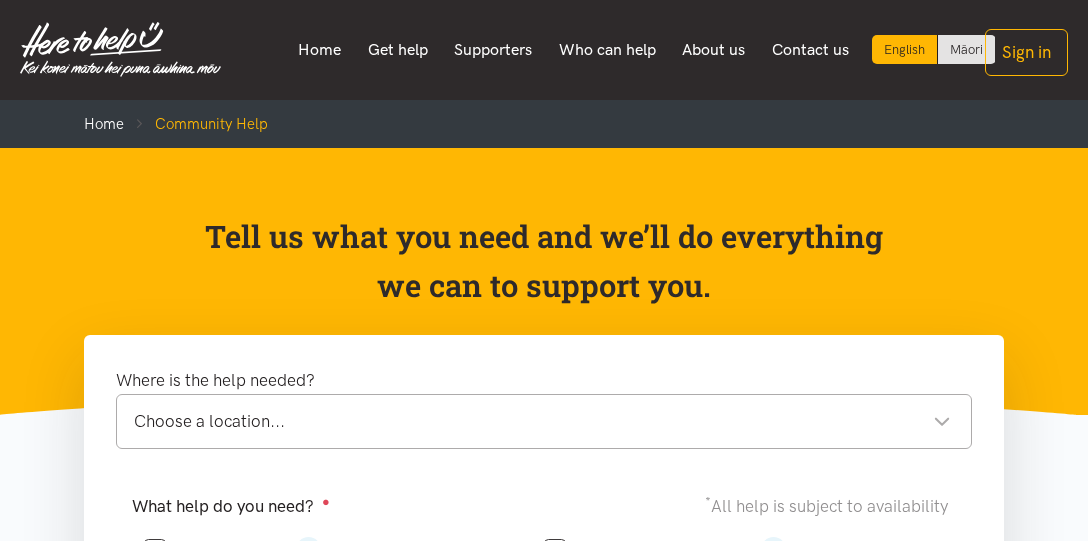 scroll, scrollTop: 0, scrollLeft: 0, axis: both 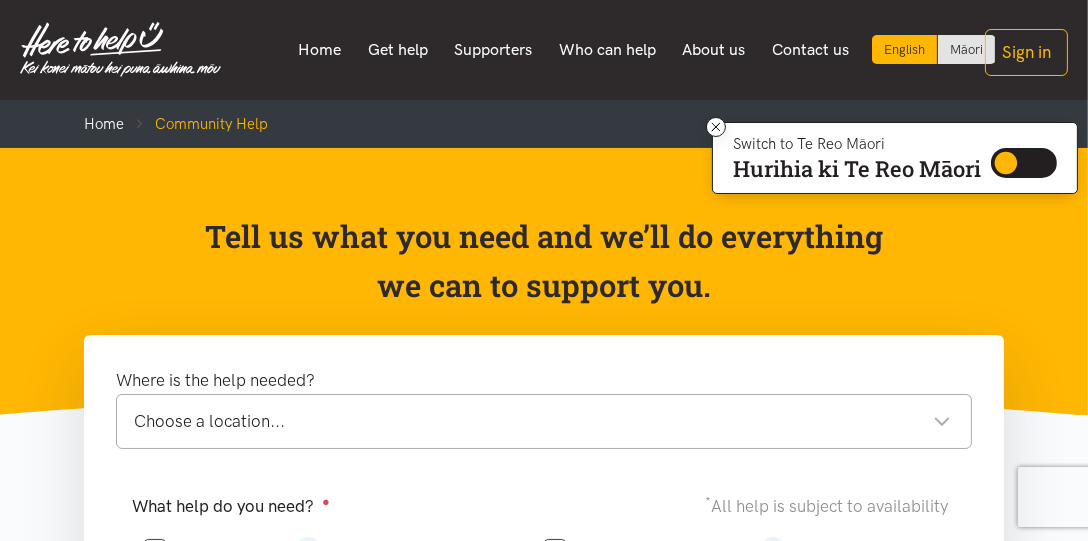 click on "Choose a location..." at bounding box center (542, 421) 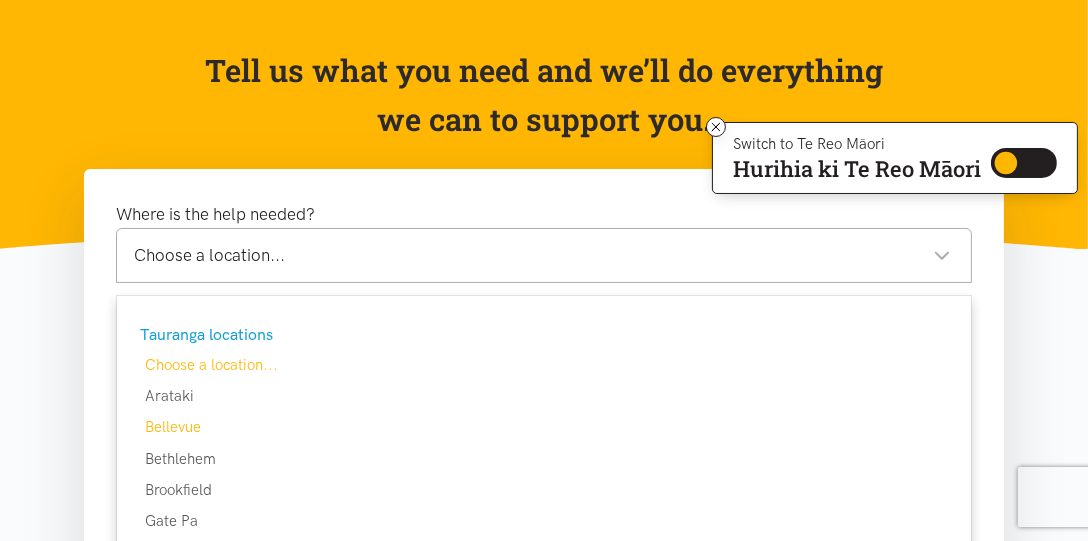 scroll, scrollTop: 333, scrollLeft: 0, axis: vertical 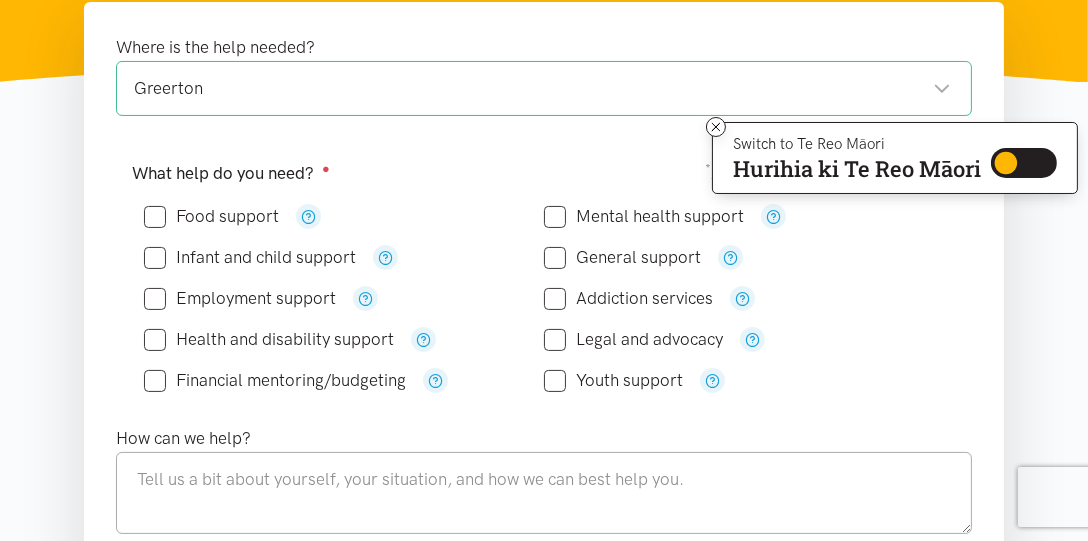 click on "Food support" at bounding box center (211, 216) 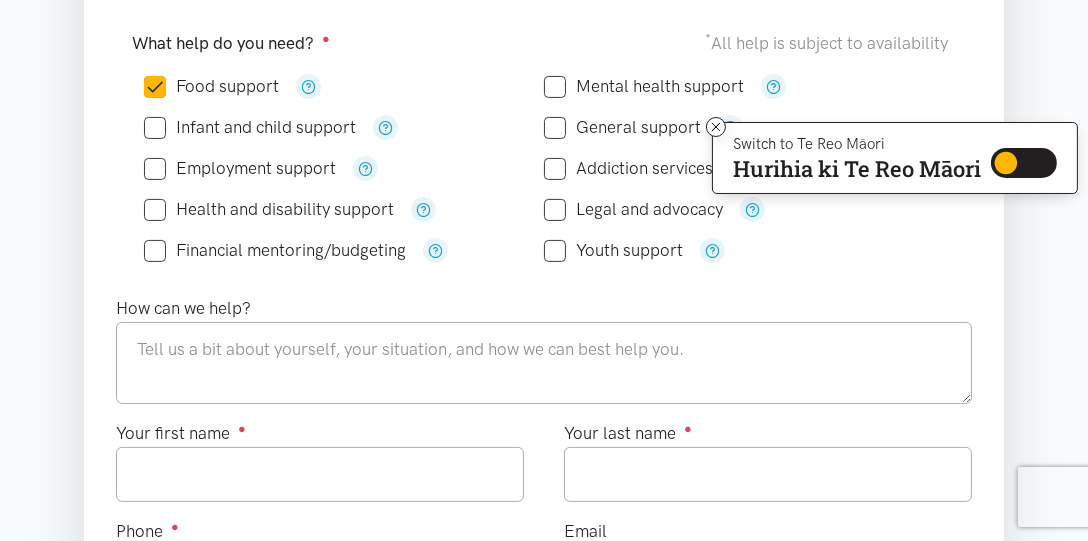 scroll, scrollTop: 500, scrollLeft: 0, axis: vertical 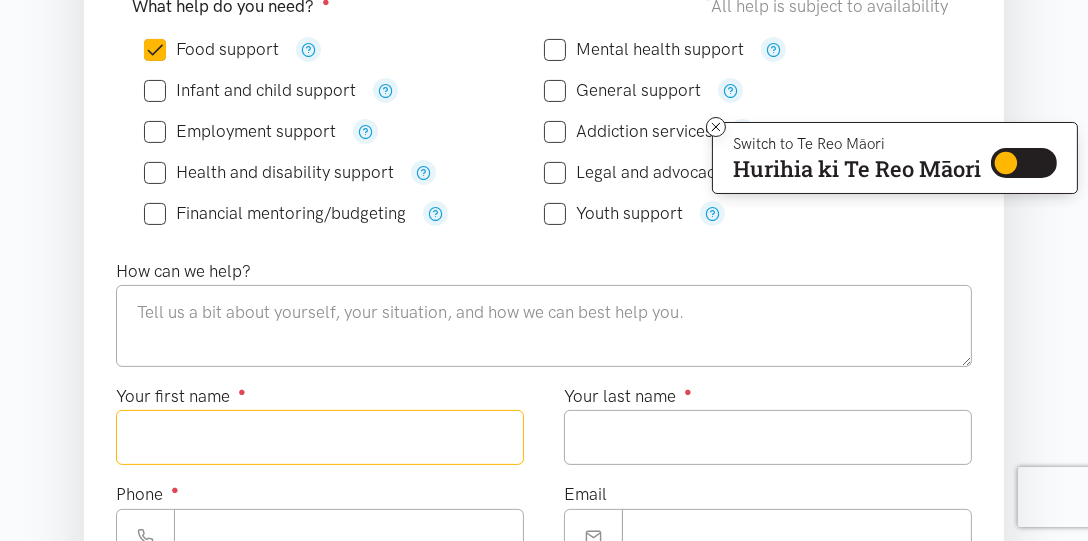click on "Your first name ●" at bounding box center (320, 437) 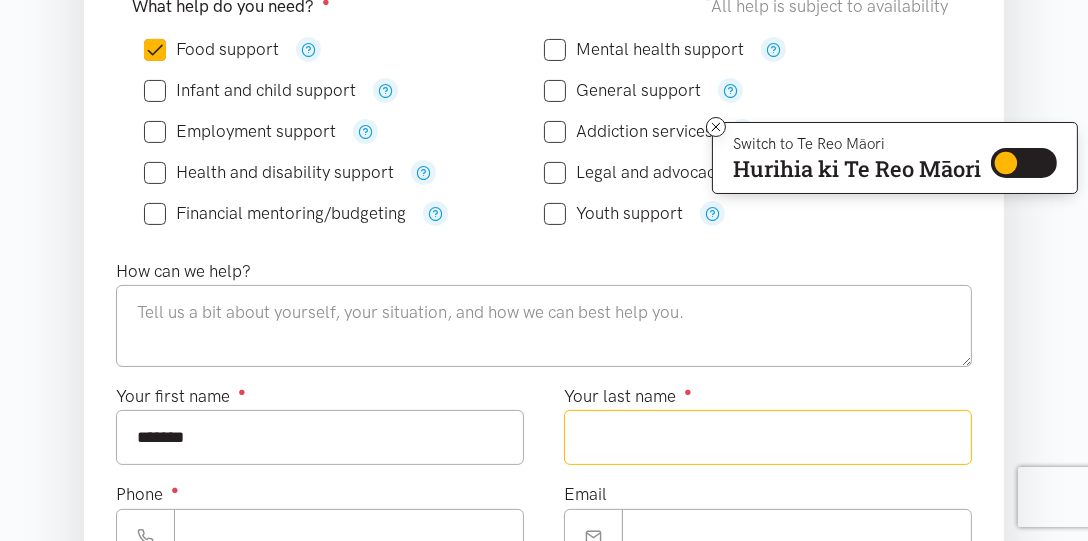 type on "******" 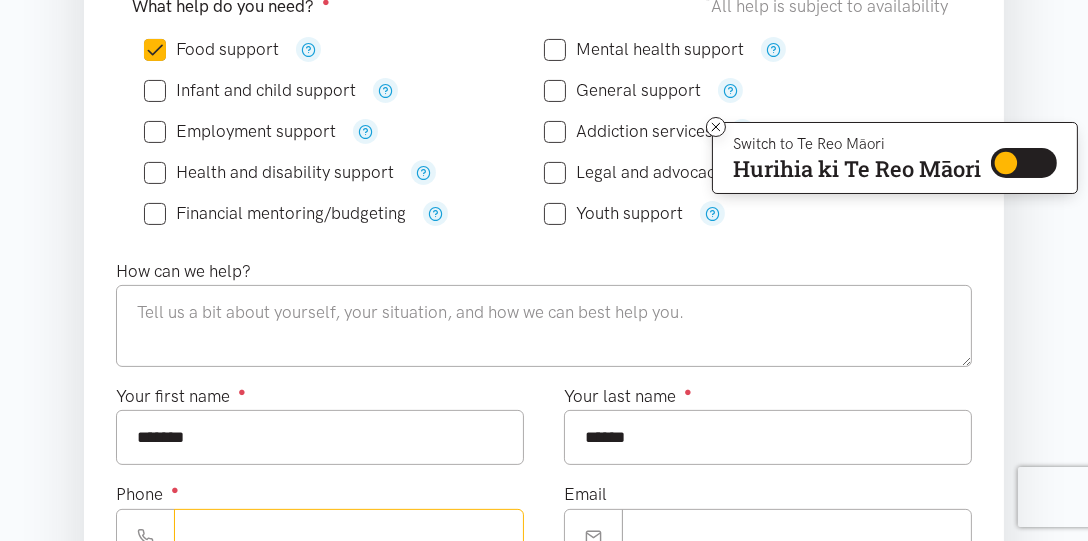 type on "**********" 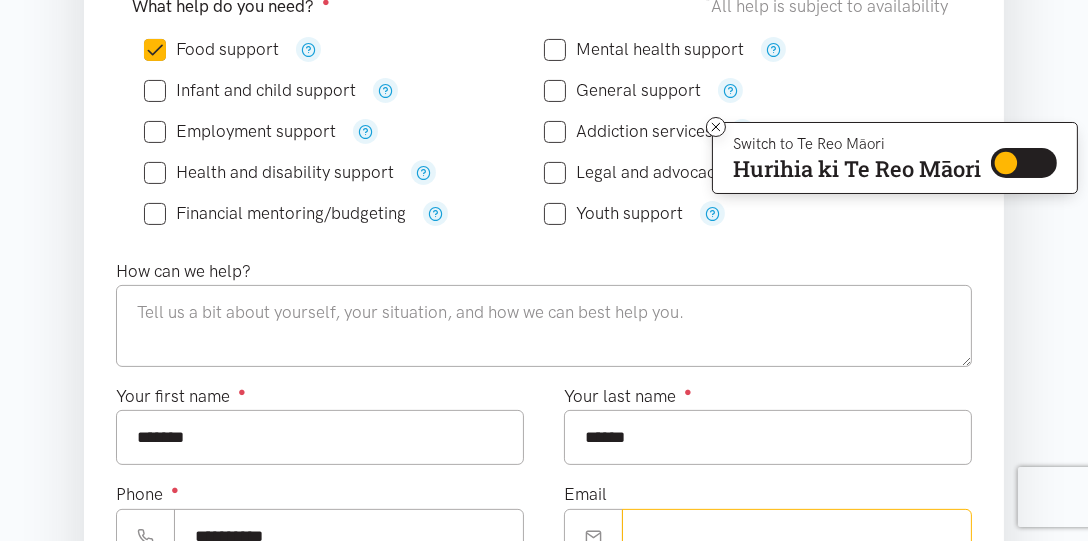 type on "**********" 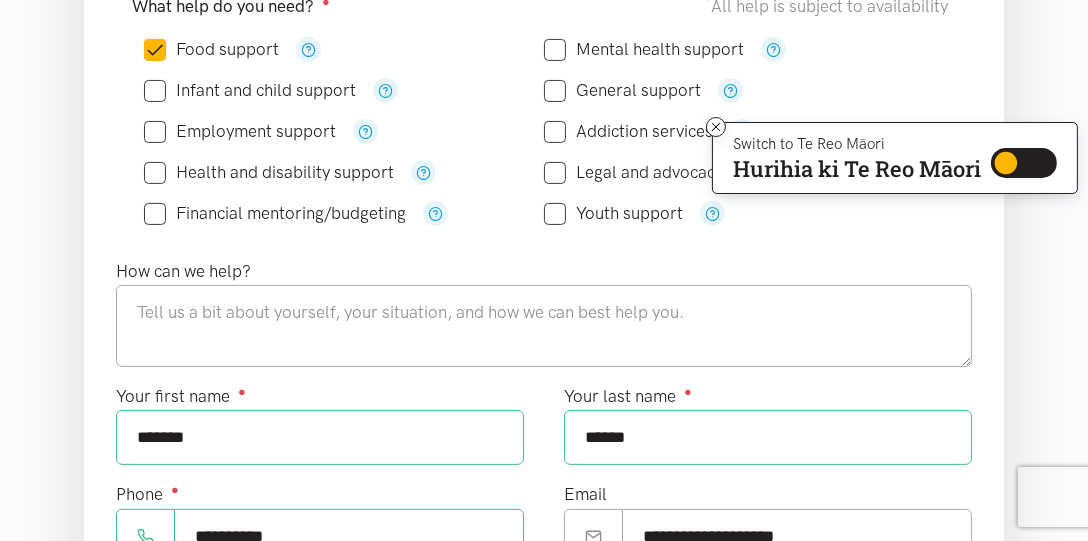 scroll, scrollTop: 666, scrollLeft: 0, axis: vertical 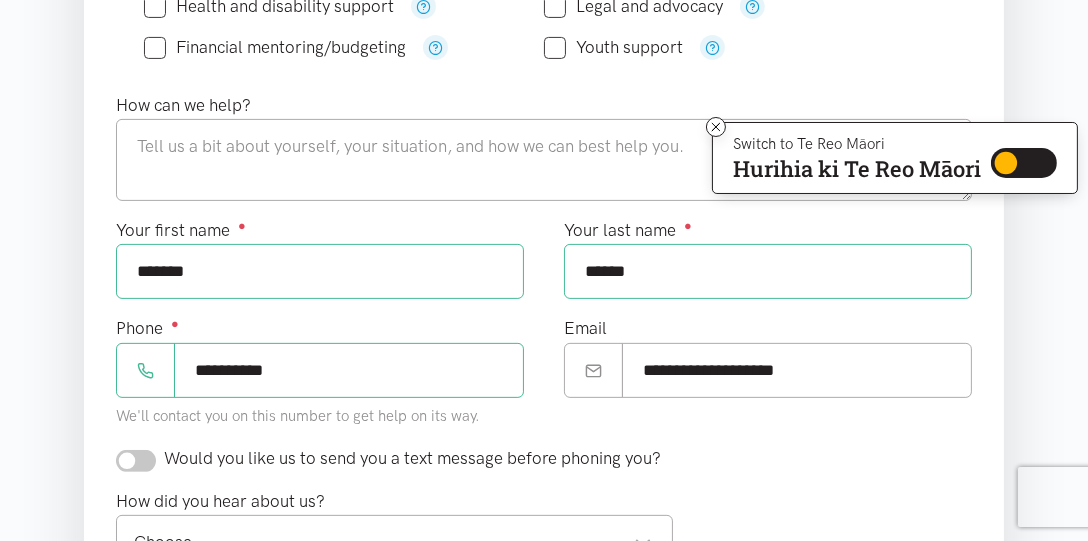 drag, startPoint x: 332, startPoint y: 375, endPoint x: 193, endPoint y: 378, distance: 139.03236 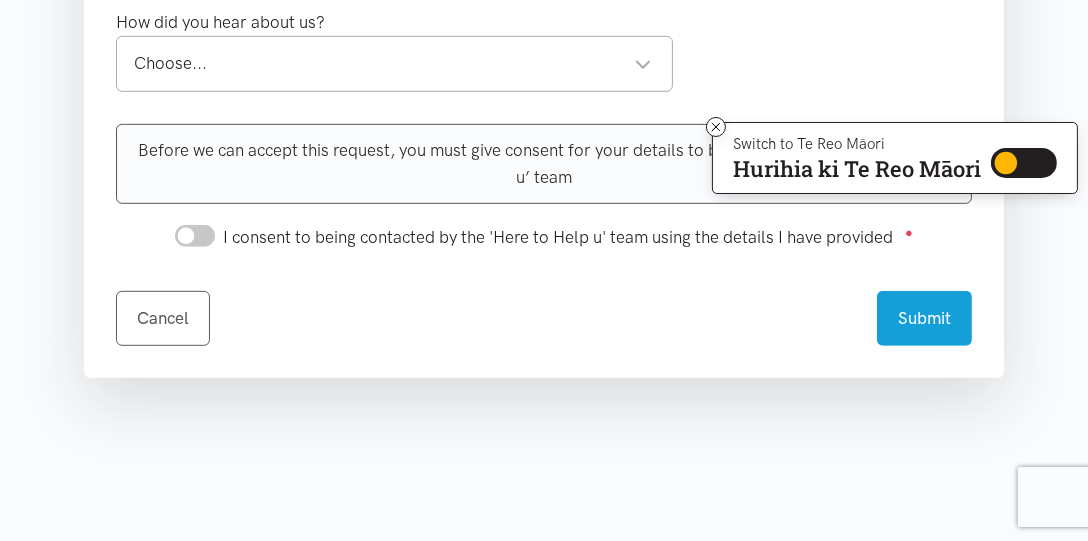 scroll, scrollTop: 1166, scrollLeft: 0, axis: vertical 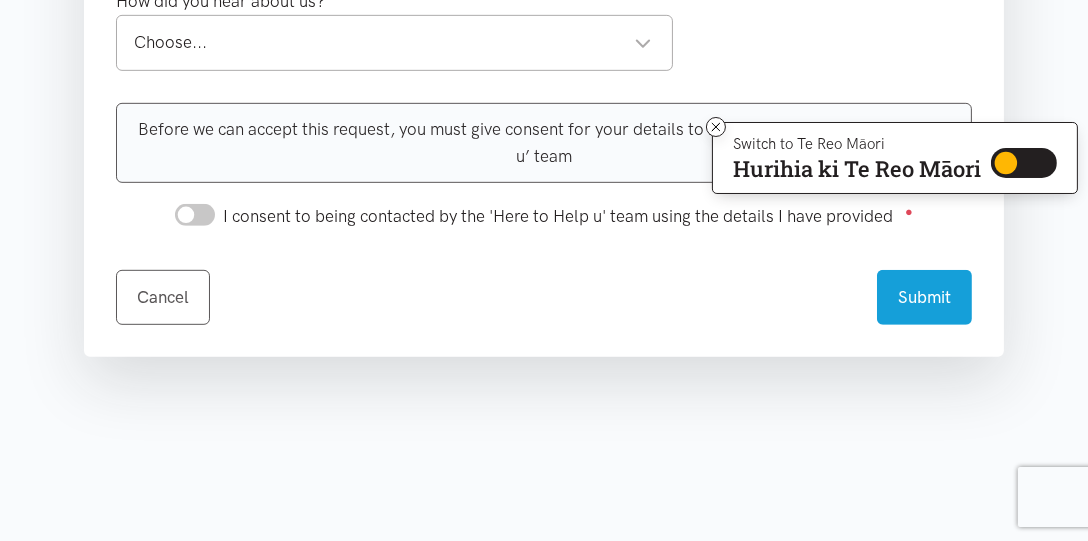 type 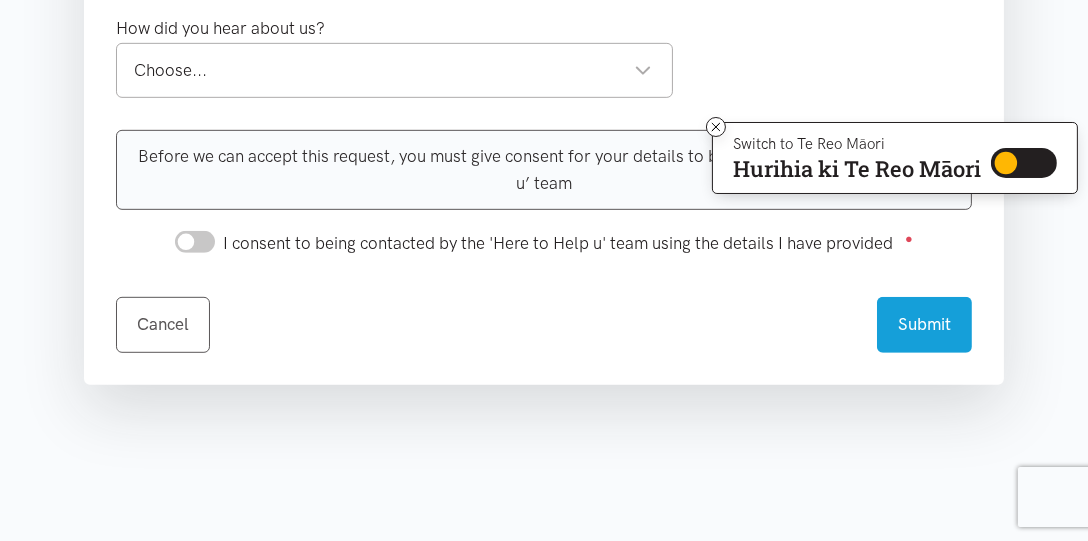 scroll, scrollTop: 1194, scrollLeft: 0, axis: vertical 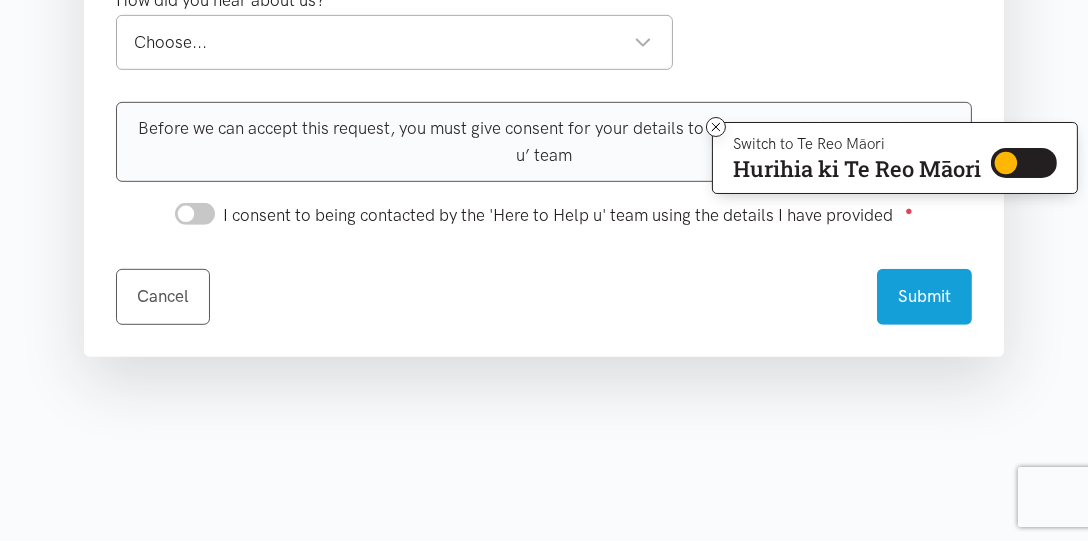 click on "I consent to being contacted by the 'Here to Help u' team using the details I have provided
●" at bounding box center [195, 214] 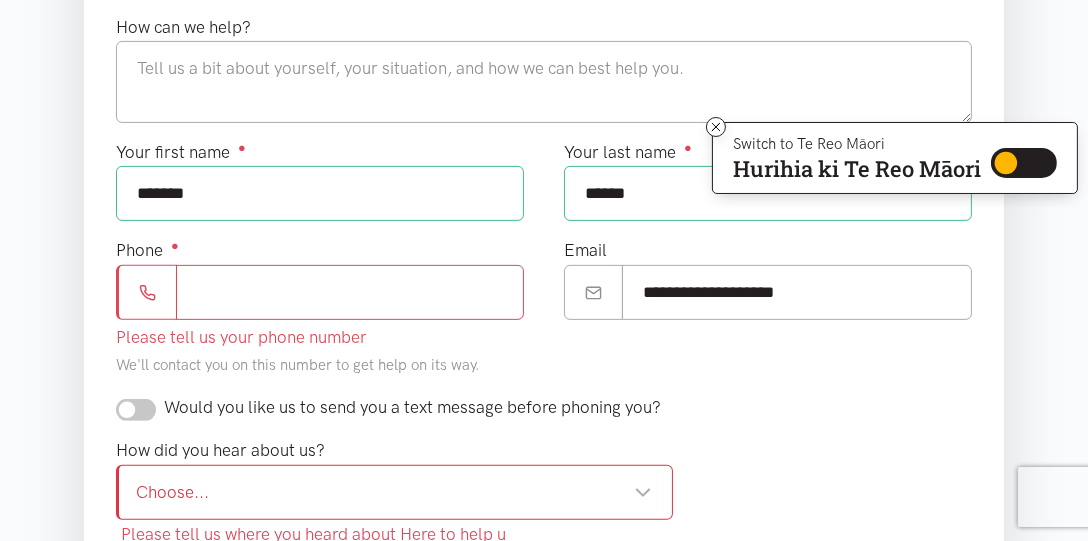 scroll, scrollTop: 694, scrollLeft: 0, axis: vertical 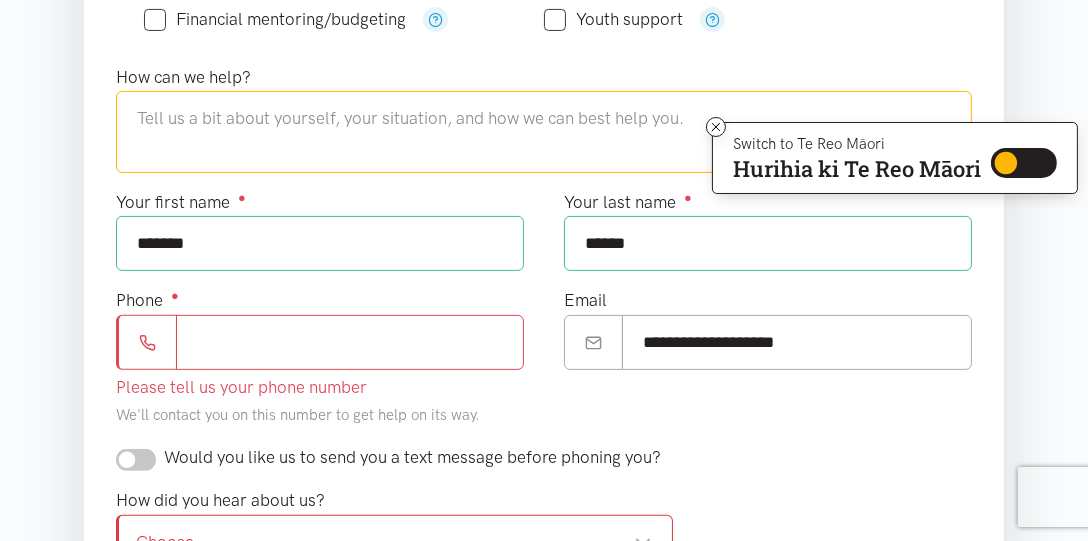 click at bounding box center [544, 132] 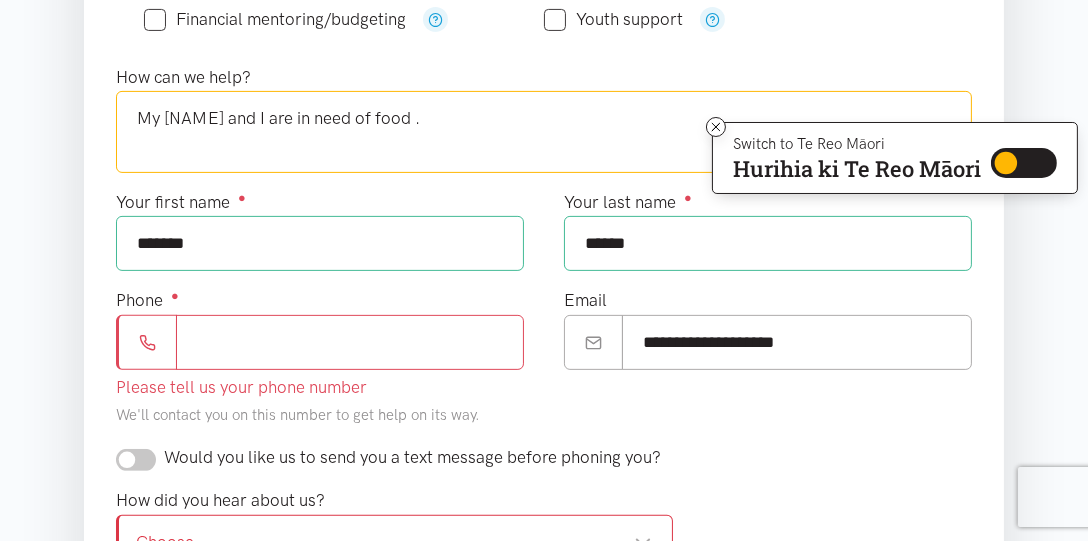click on "My [NAME] and I are in need of food ." at bounding box center (544, 132) 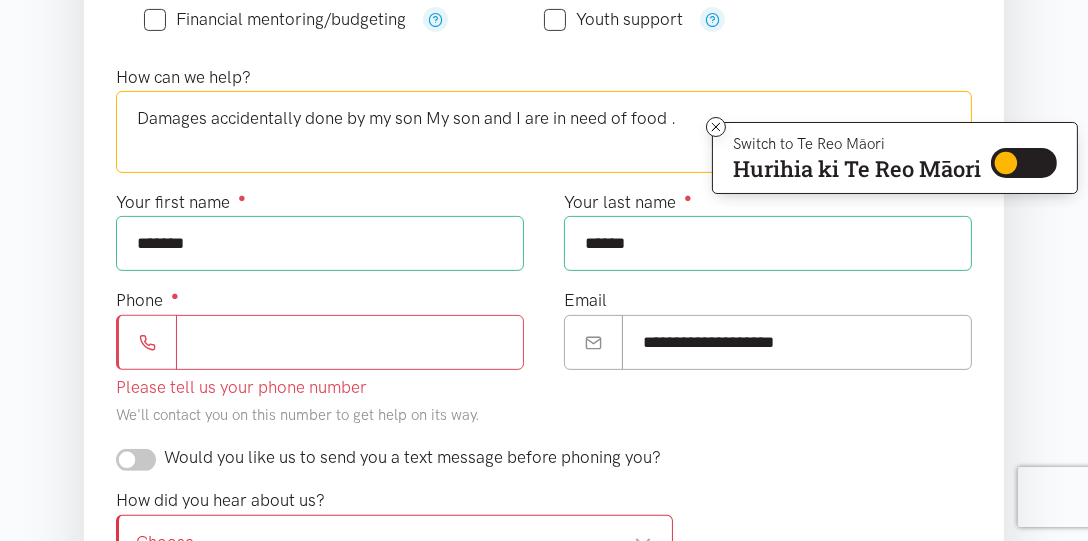 click on "Damages accidentally done by my son My son and I are in need of food ." at bounding box center (544, 132) 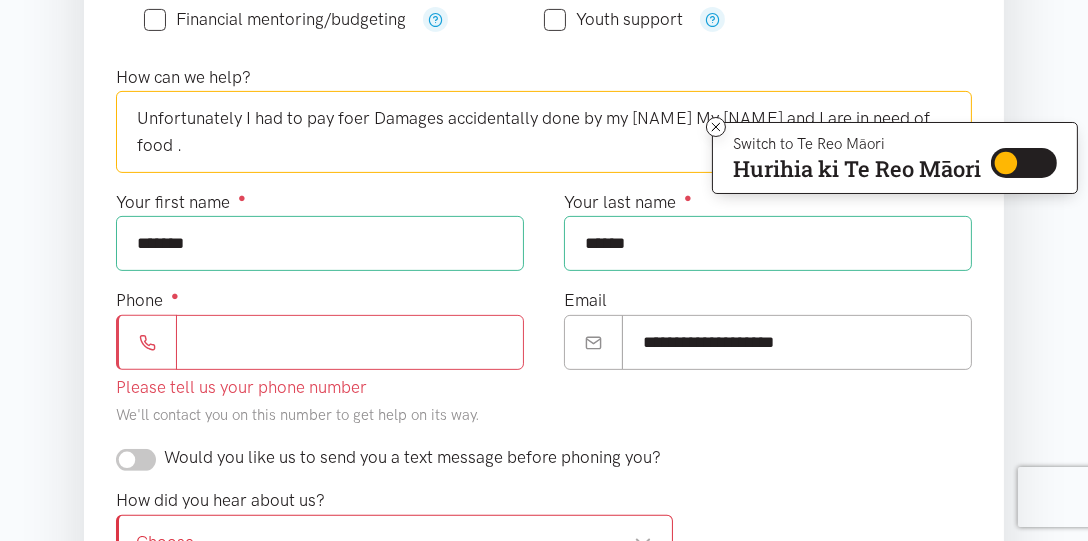 click on "Unfortunately I had to pay foer Damages accidentally done by my [NAME] My [NAME] and I are in need of food ." at bounding box center (544, 132) 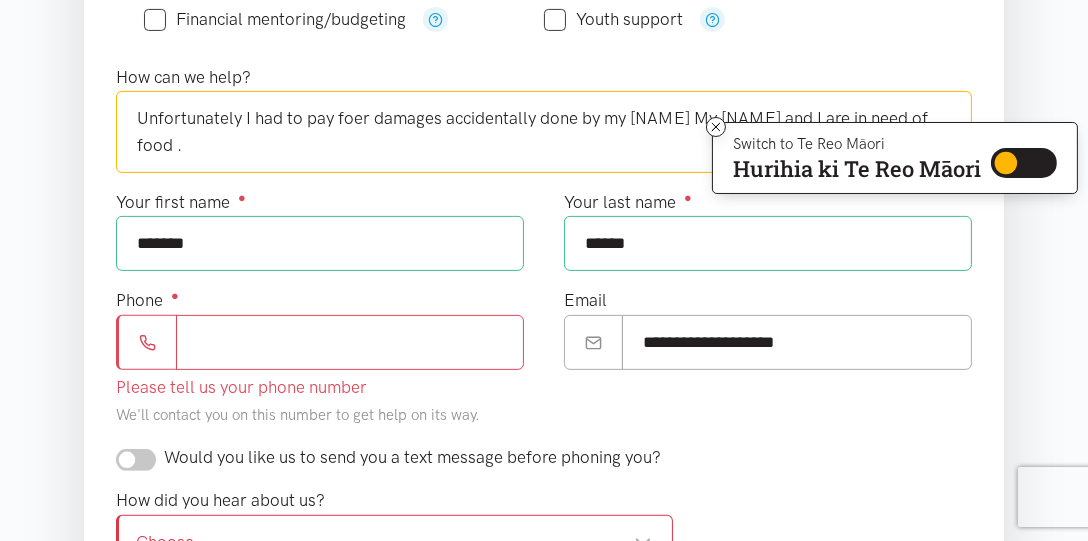 click on "Unfortunately I had to pay foer damages accidentally done by my [NAME] My [NAME] and I are in need of food ." at bounding box center [544, 132] 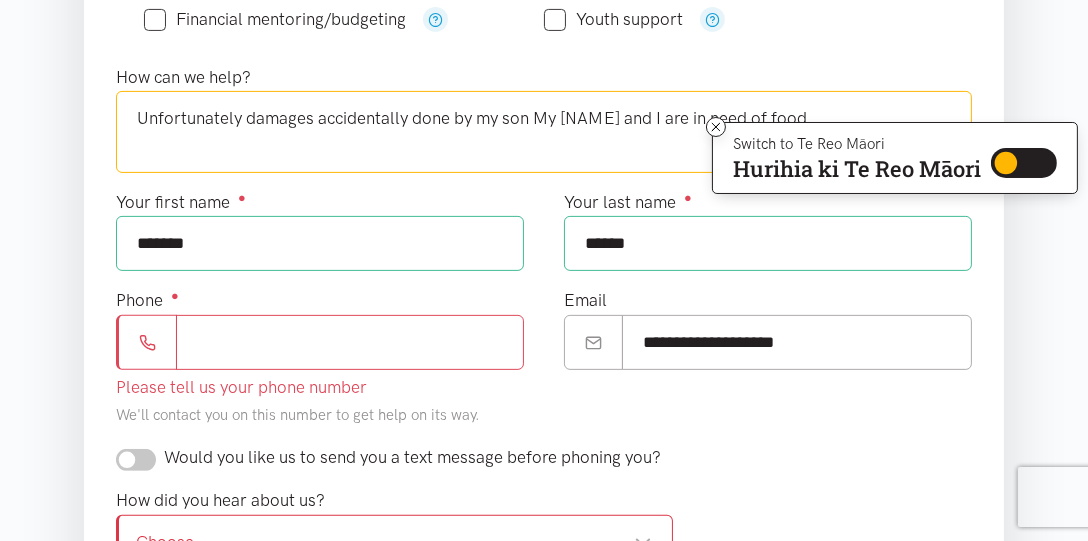 click on "Unfortunately damages accidentally done by my son My [NAME] and I are in need of food ." at bounding box center (544, 132) 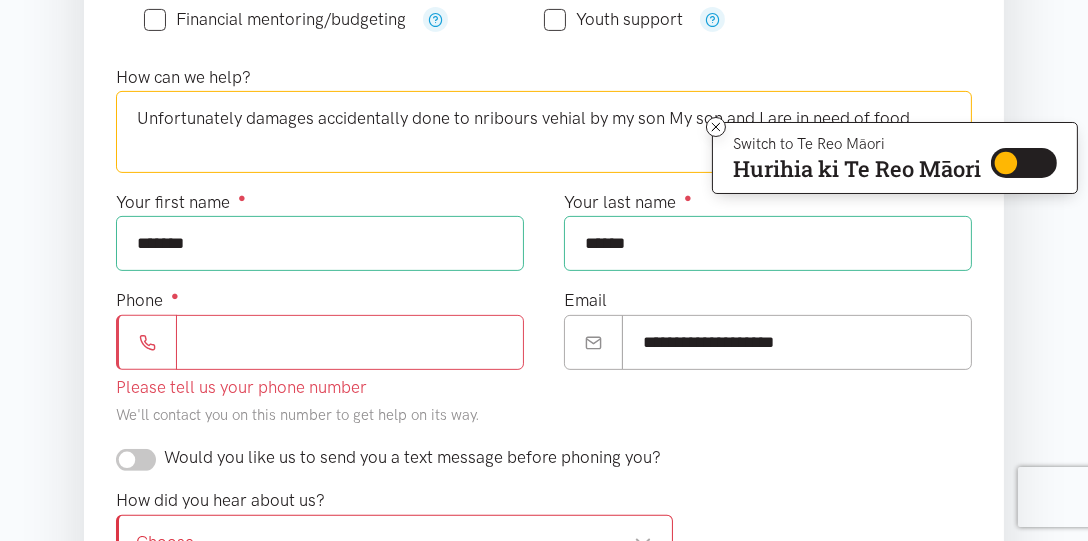 scroll, scrollTop: 527, scrollLeft: 0, axis: vertical 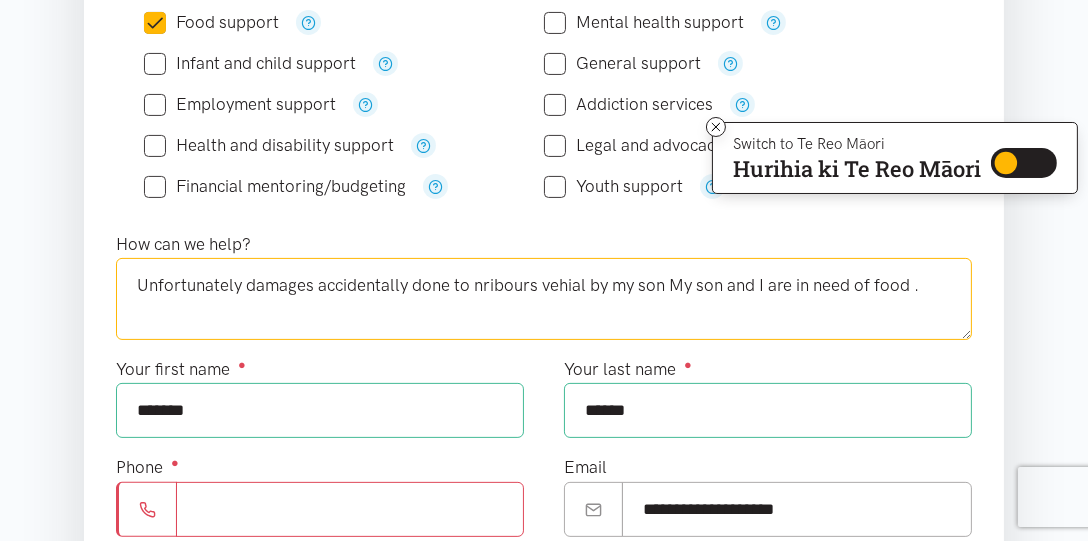 click on "Unfortunately damages accidentally done to nribours vehial by my son My son and I are in need of food ." at bounding box center [544, 299] 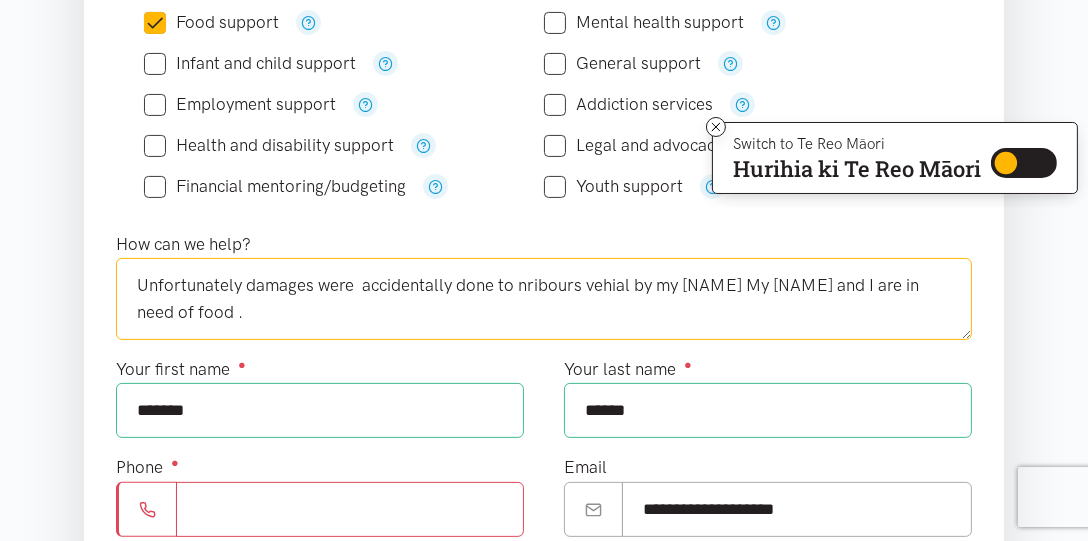click on "Unfortunately damages were  accidentally done to nribours vehial by my [NAME] My [NAME] and I are in need of food ." at bounding box center (544, 299) 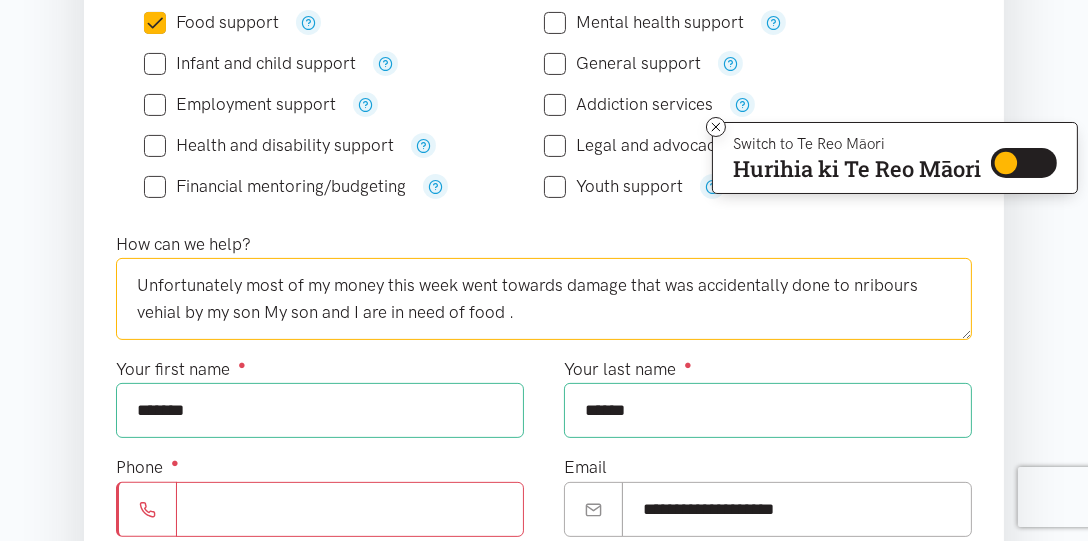 click on "Unfortunately most of my money this week went towards damage that was accidentally done to nribours vehial by my son My son and I are in need of food ." at bounding box center [544, 299] 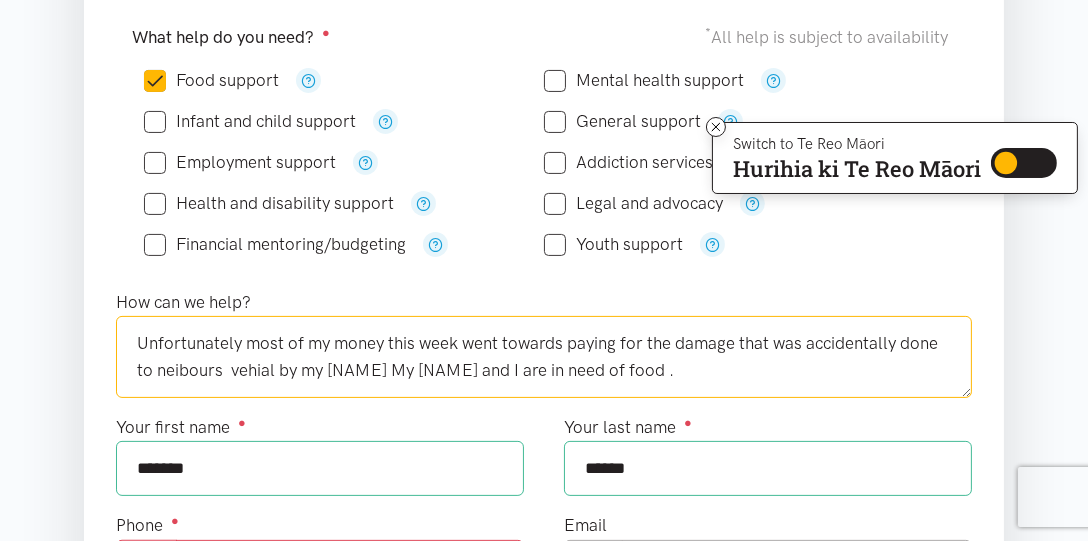 scroll, scrollTop: 527, scrollLeft: 0, axis: vertical 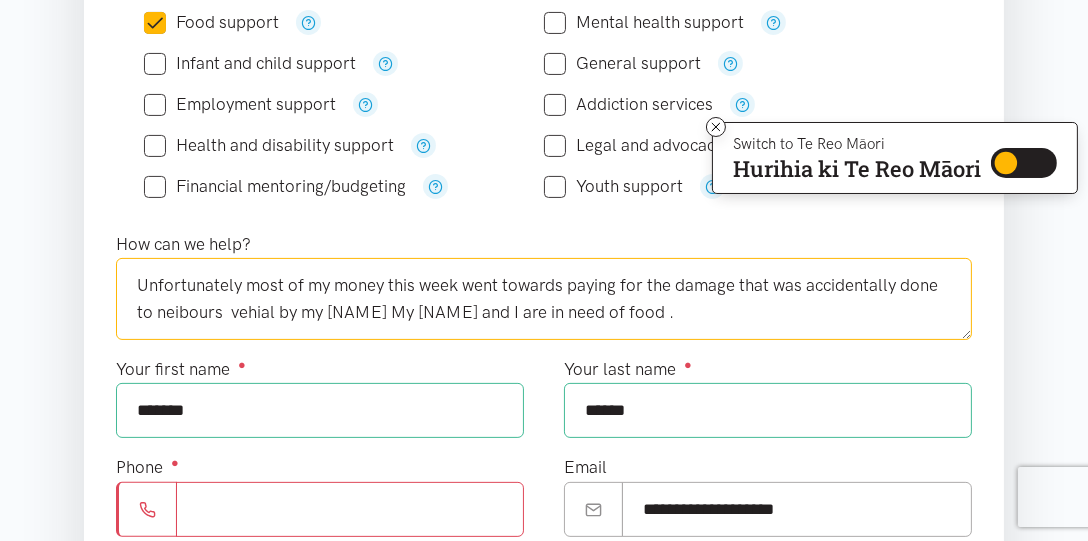 click on "Unfortunately most of my money this week went towards paying for the damage that was accidentally done to neibours  vehial by my [NAME] My [NAME] and I are in need of food ." at bounding box center (544, 299) 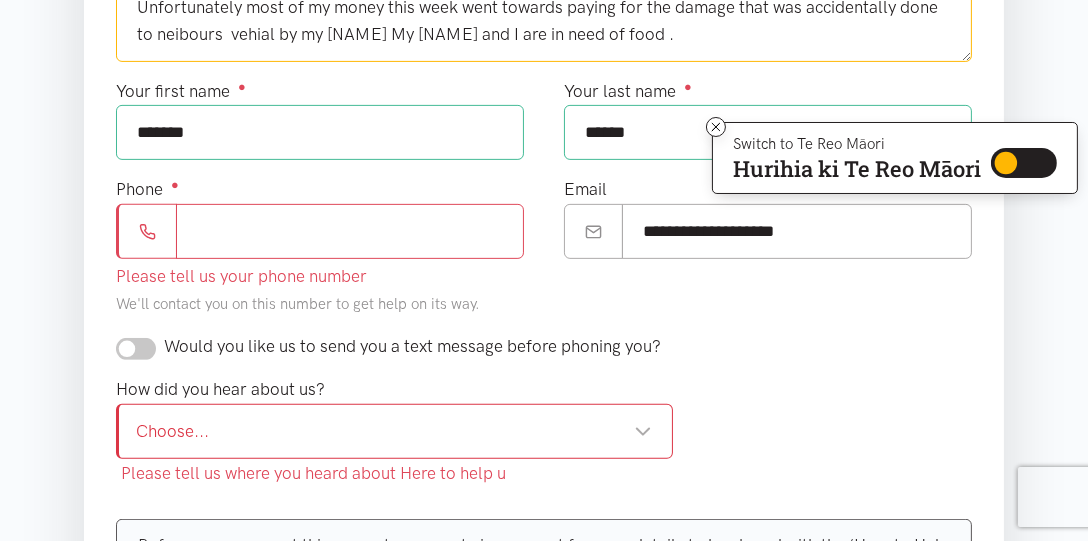 scroll, scrollTop: 860, scrollLeft: 0, axis: vertical 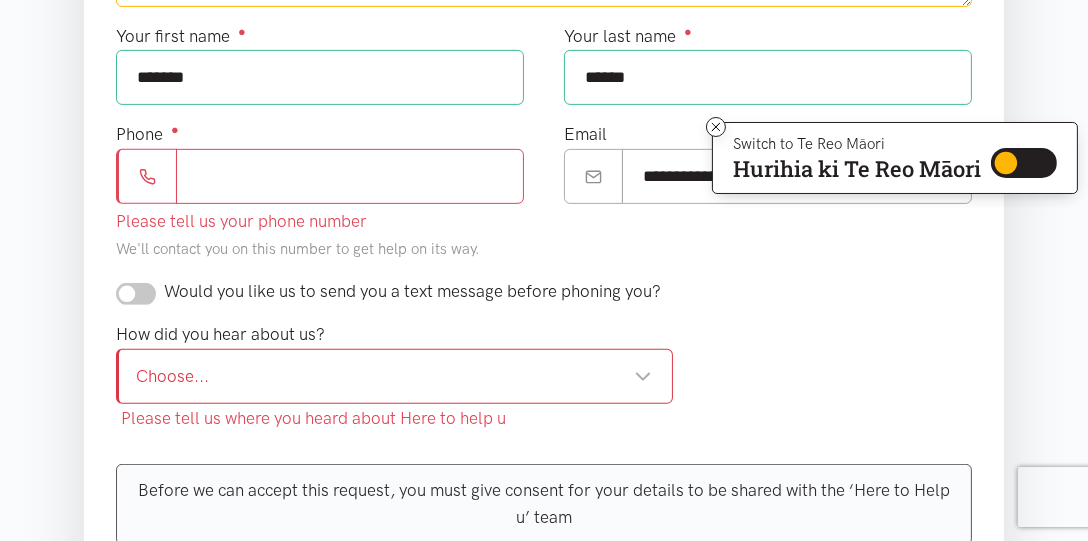 click on "Choose..." at bounding box center [394, 376] 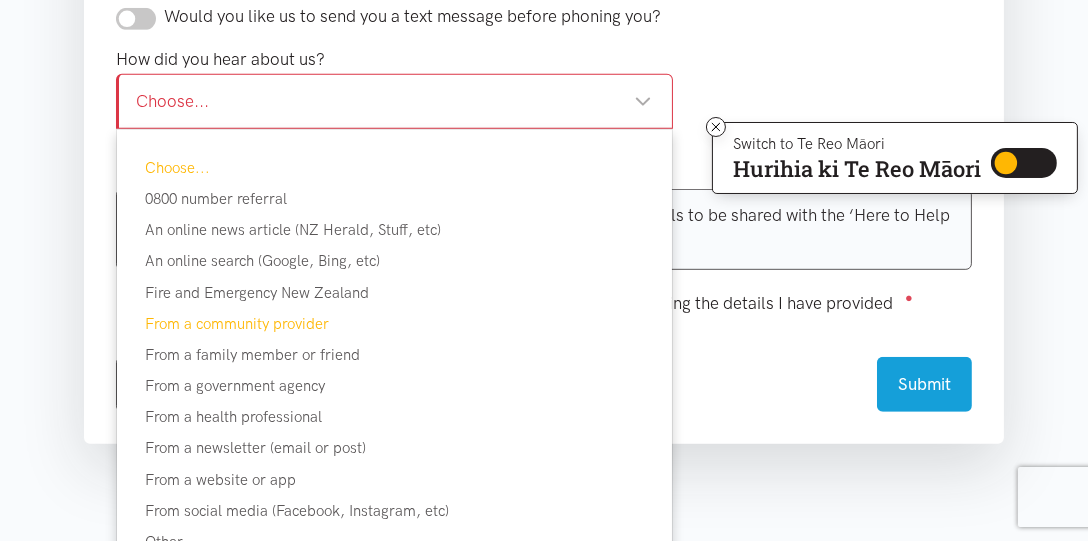 scroll, scrollTop: 1194, scrollLeft: 0, axis: vertical 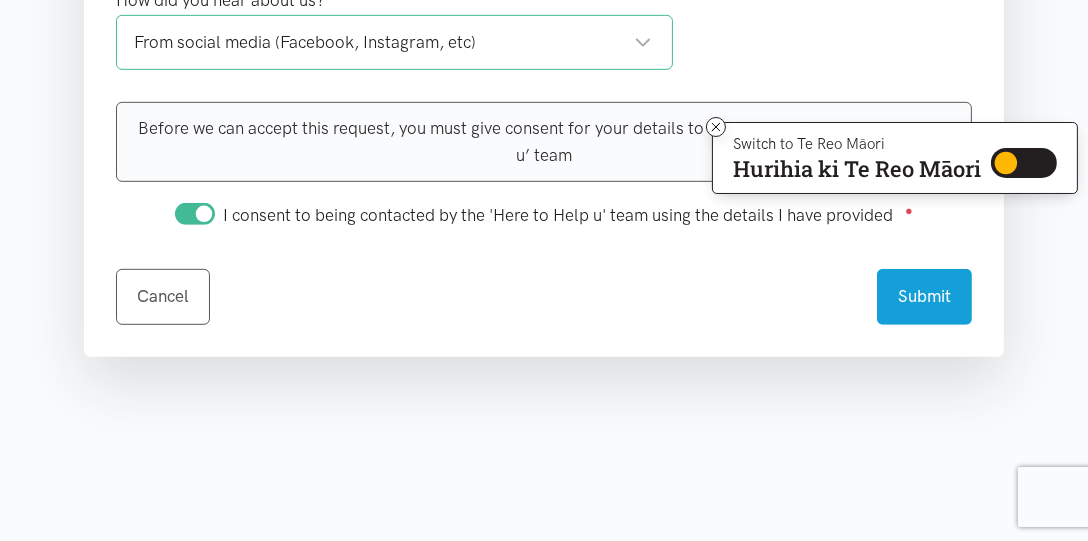 click on "I consent to being contacted by the 'Here to Help u' team using the details I have provided
●" at bounding box center (195, 214) 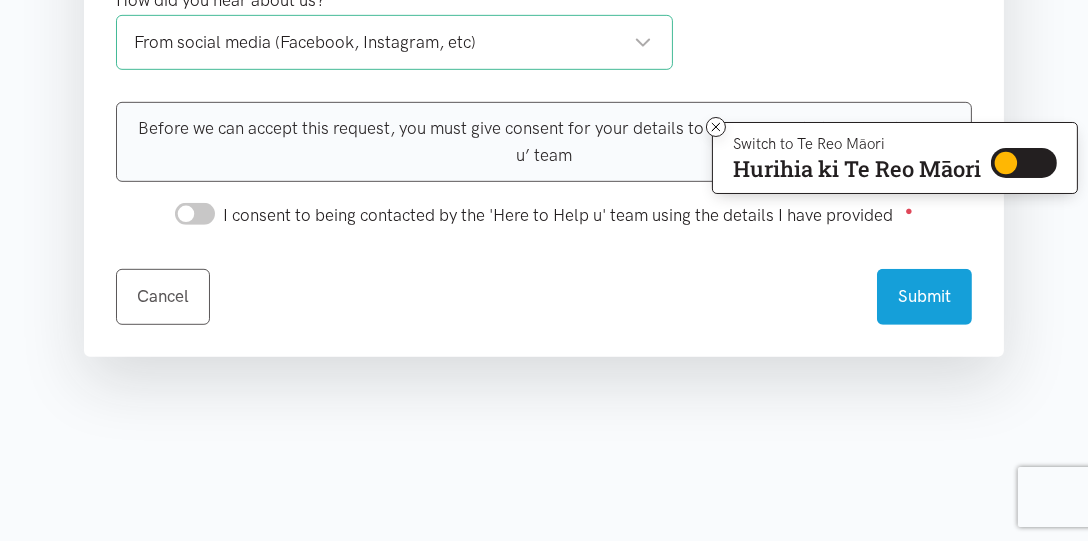 click on "I consent to being contacted by the 'Here to Help u' team using the details I have provided
●" at bounding box center [195, 214] 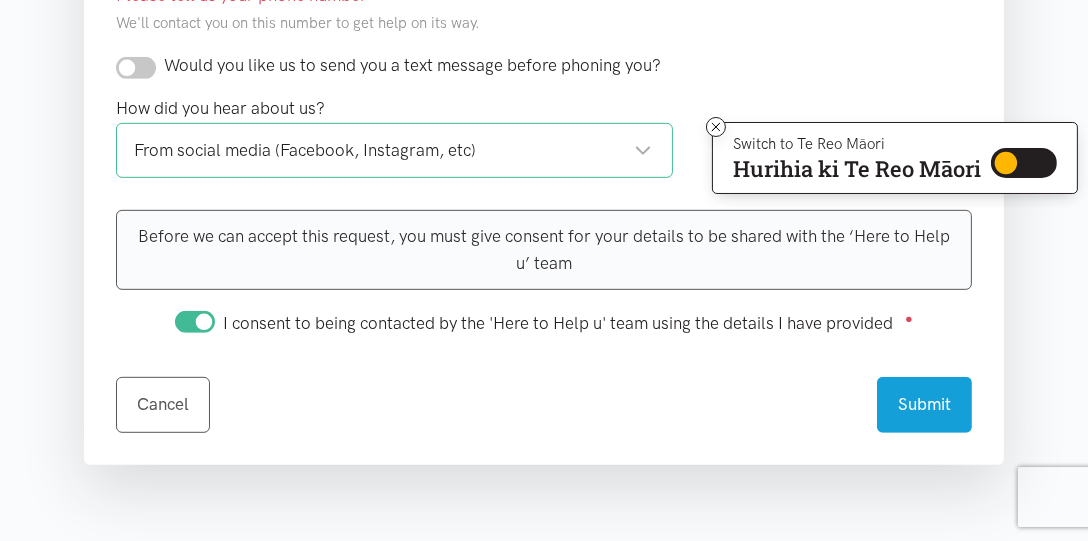 scroll, scrollTop: 1027, scrollLeft: 0, axis: vertical 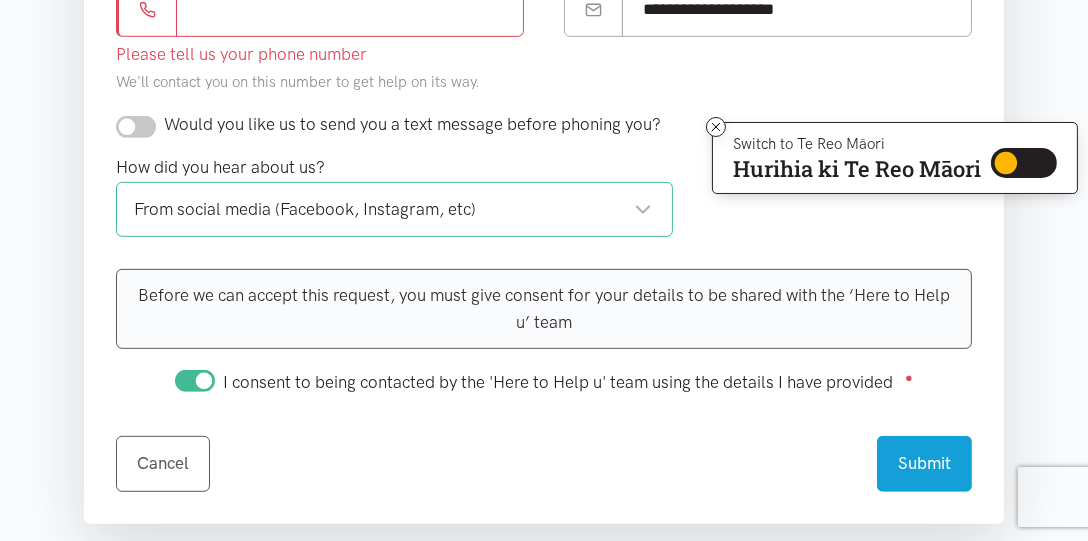 click on "I consent to being contacted by the 'Here to Help u' team using the details I have provided
●" at bounding box center (195, 381) 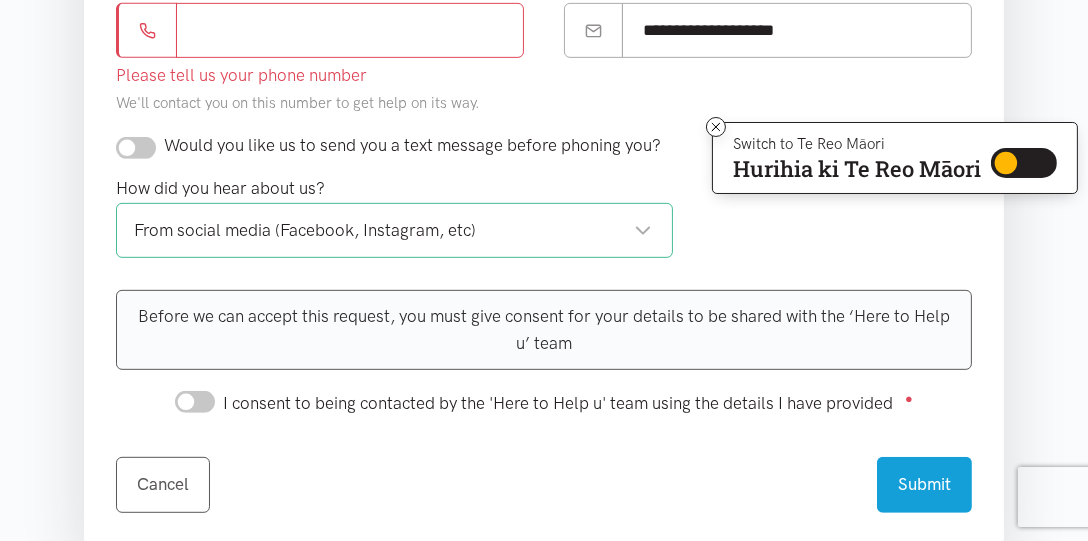 scroll, scrollTop: 1027, scrollLeft: 0, axis: vertical 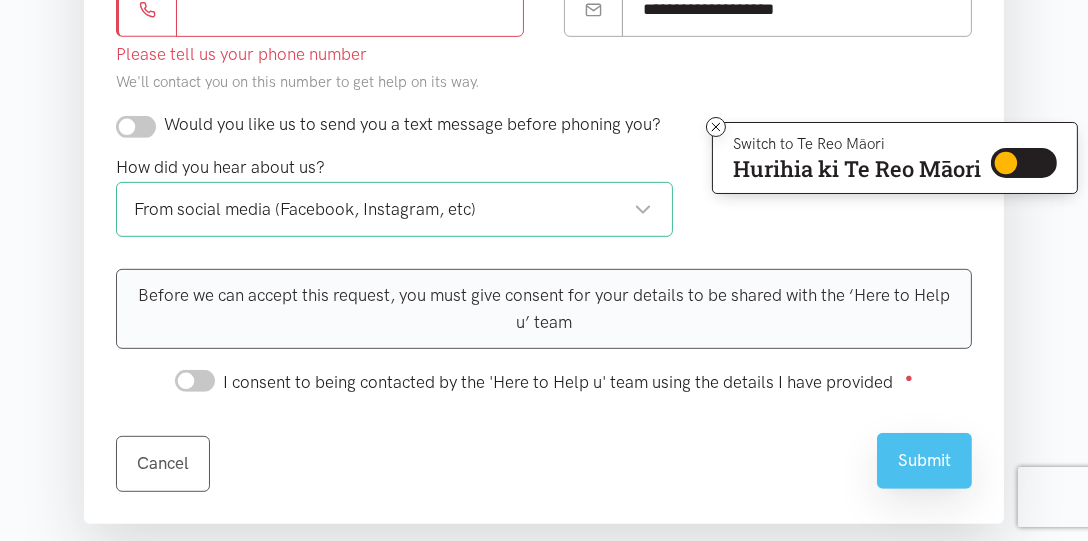 click on "Submit" at bounding box center (924, 460) 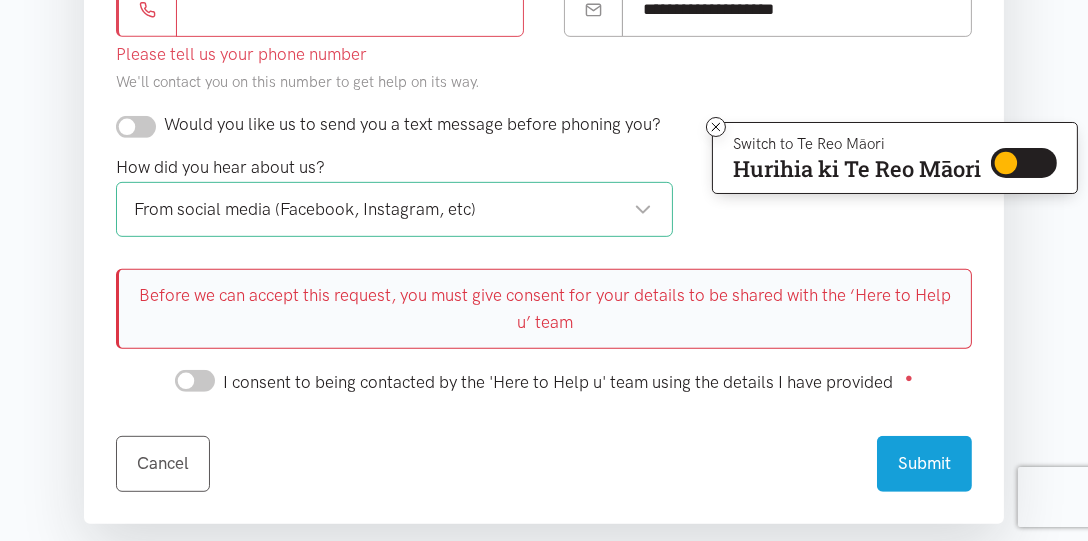 click on "I consent to being contacted by the 'Here to Help u' team using the details I have provided
●" at bounding box center (195, 381) 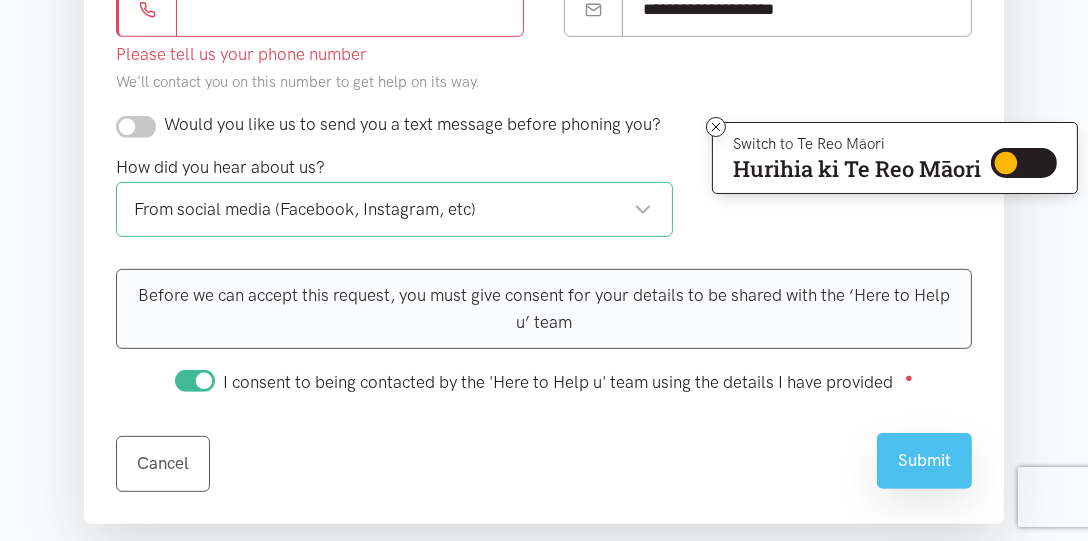 click on "Submit" at bounding box center (924, 460) 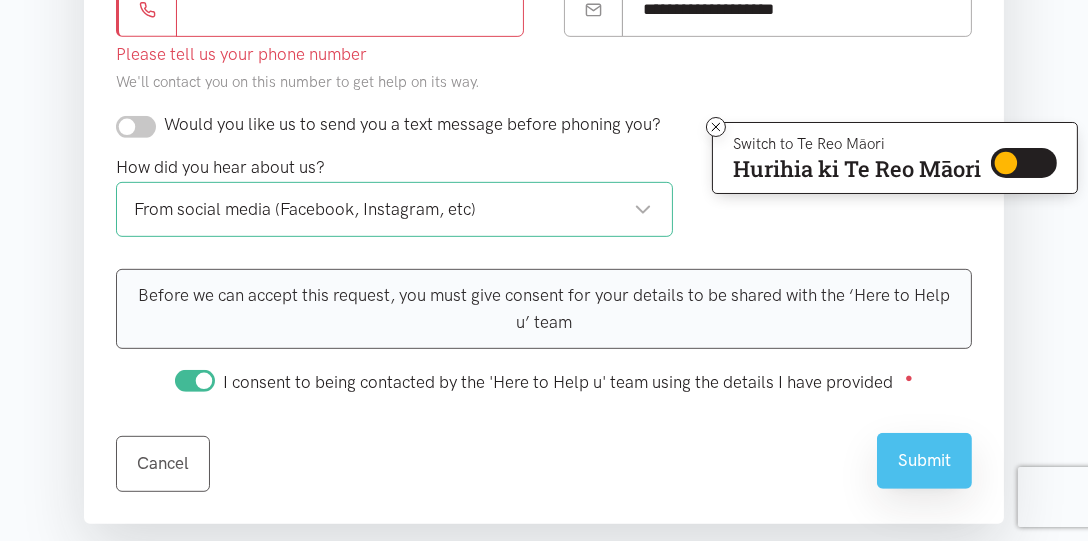 click on "Submit" at bounding box center (924, 460) 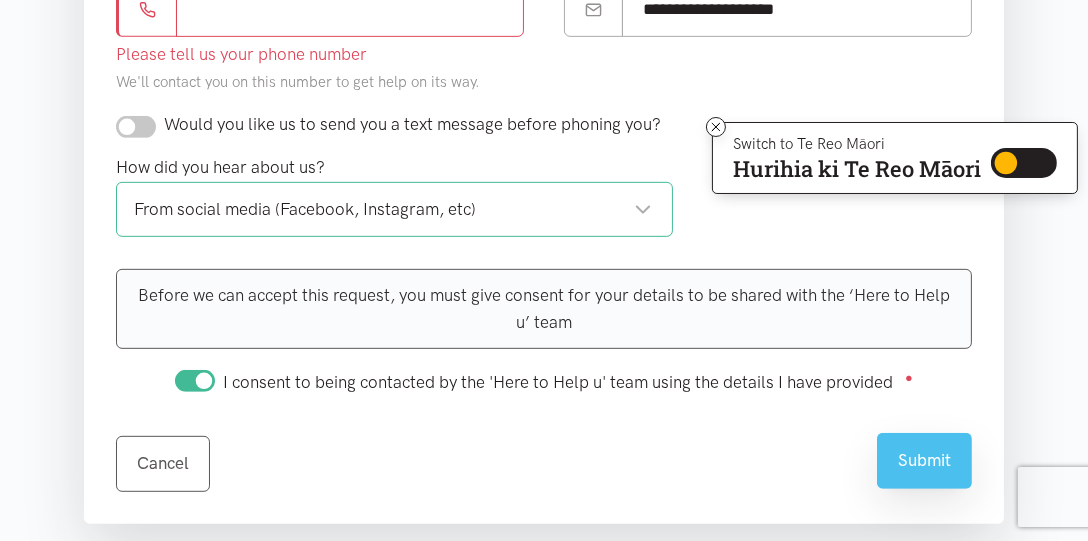 click on "Submit" at bounding box center [924, 460] 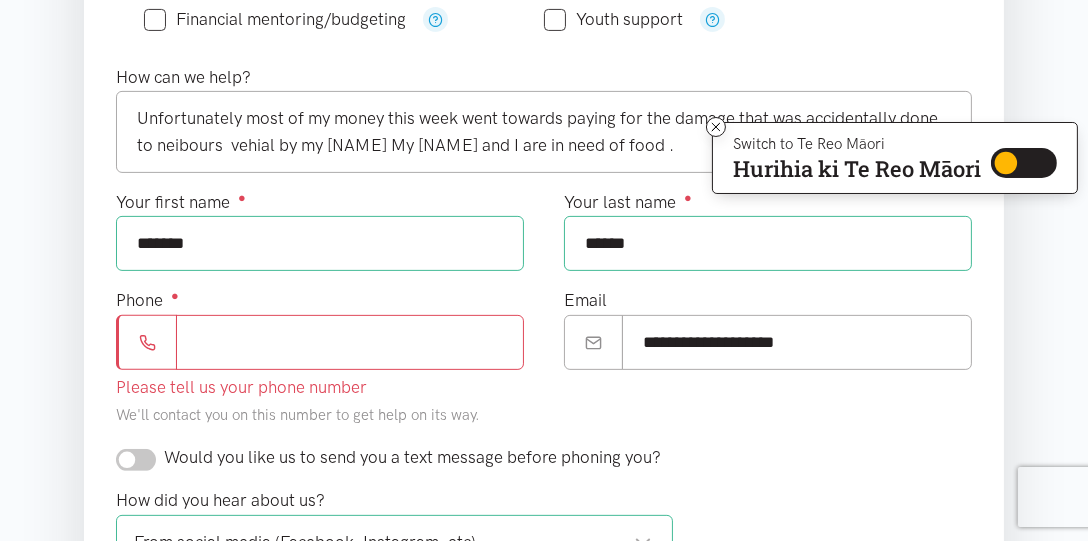 scroll, scrollTop: 1027, scrollLeft: 0, axis: vertical 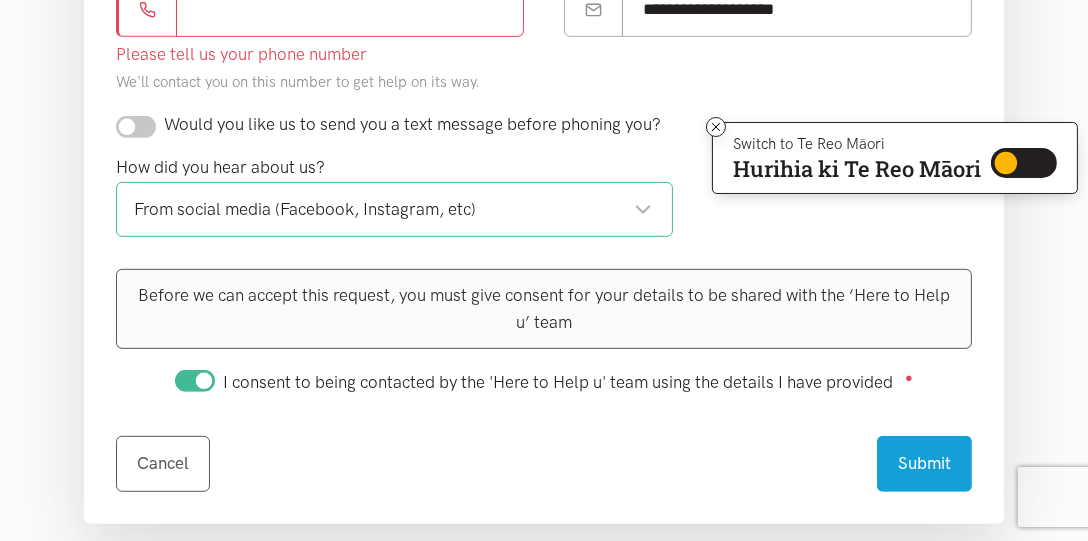 click on "I consent to being contacted by the 'Here to Help u' team using the details I have provided
●" at bounding box center [195, 381] 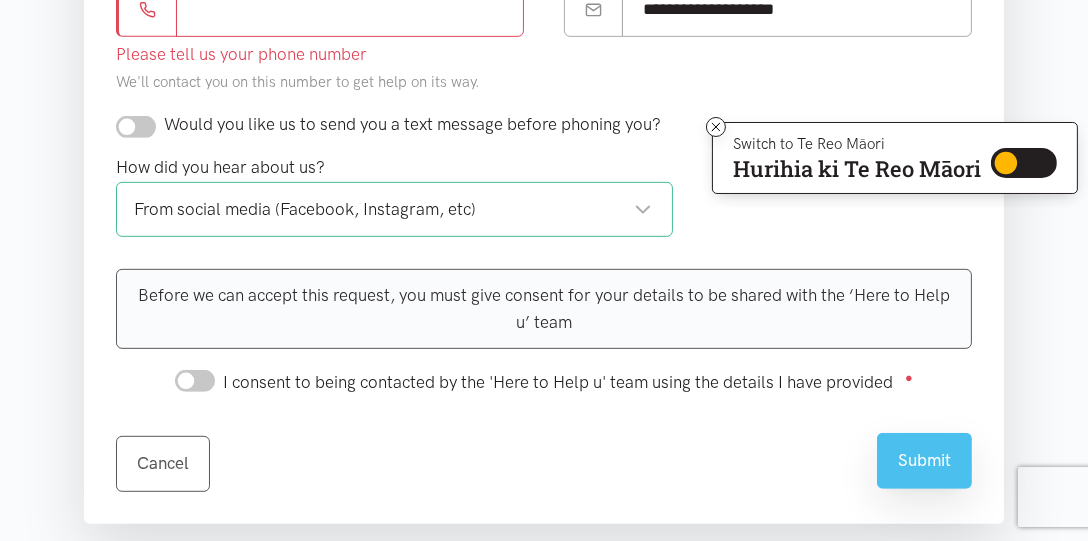 click on "Submit" at bounding box center [924, 460] 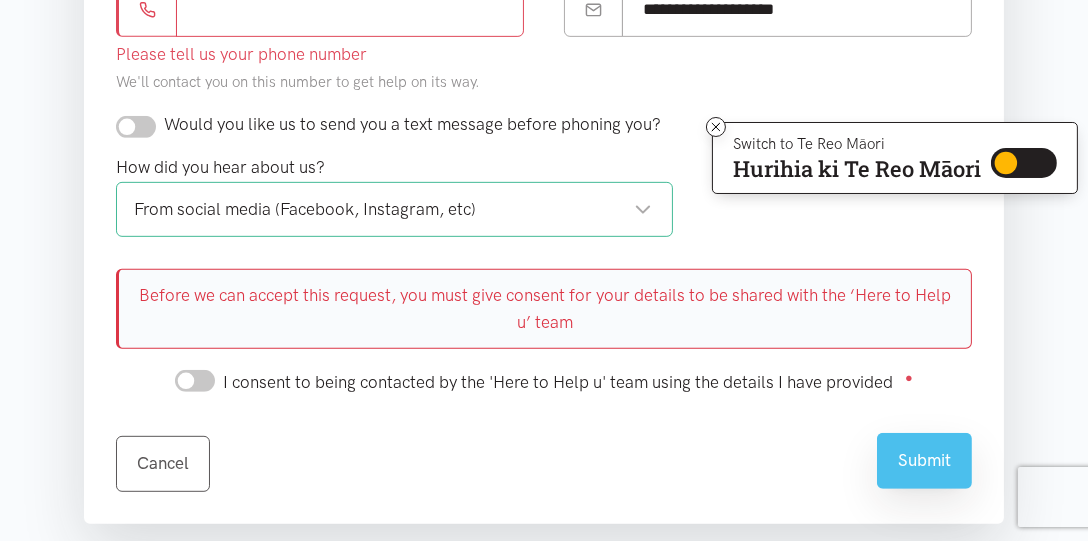 click on "Submit" at bounding box center (924, 460) 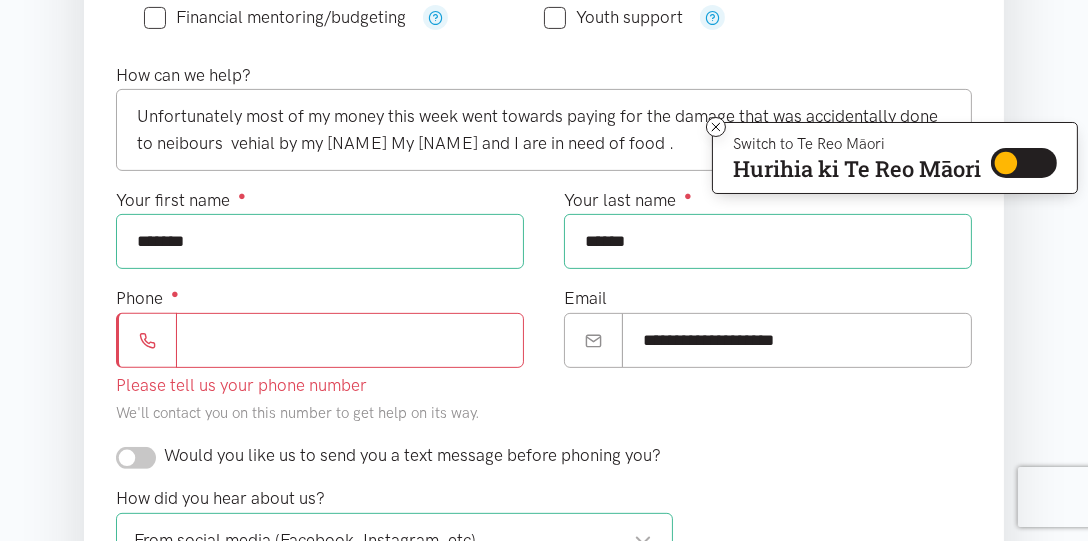 scroll, scrollTop: 694, scrollLeft: 0, axis: vertical 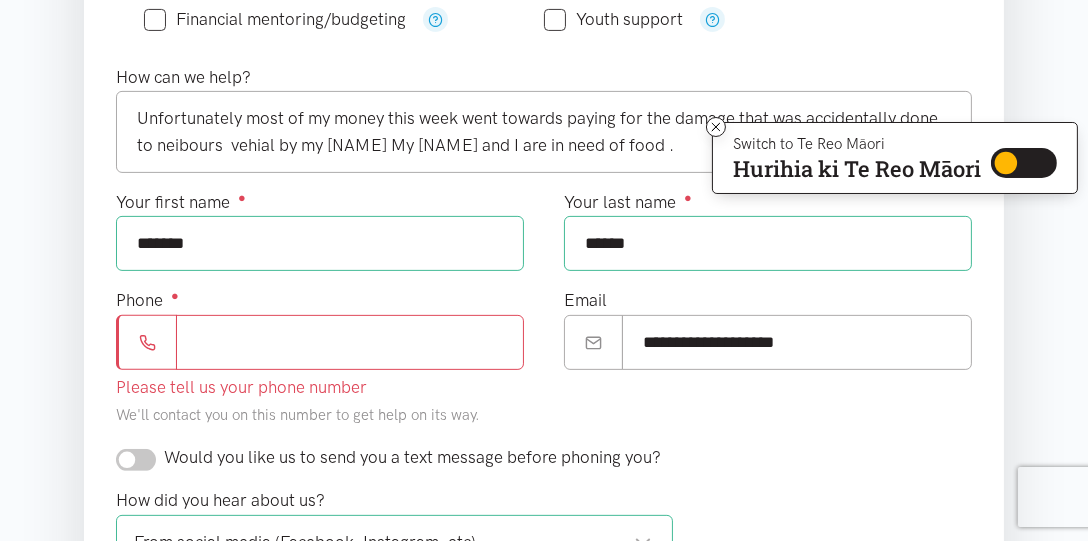 click on "Phone ●" at bounding box center [350, 342] 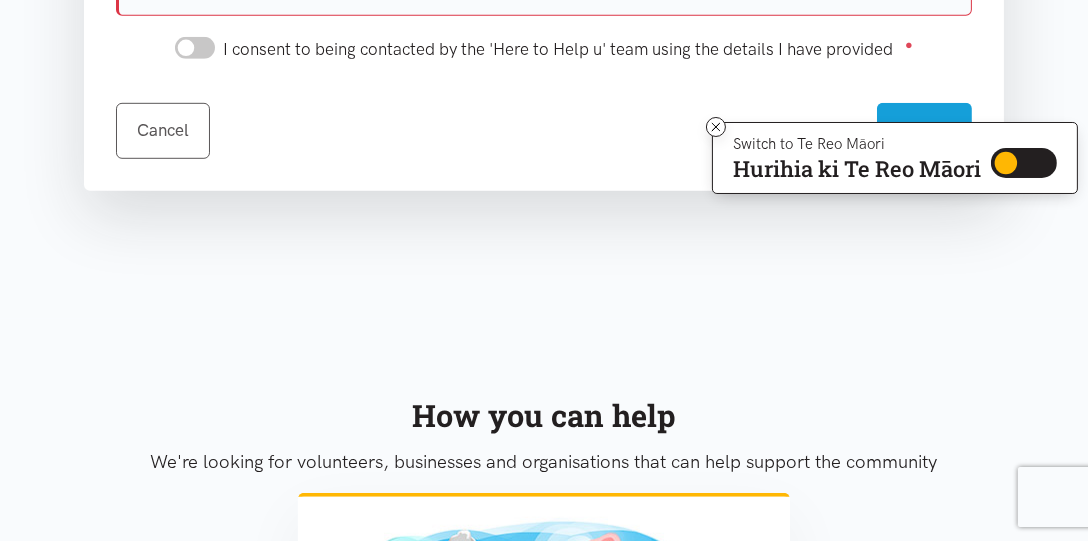 scroll, scrollTop: 1194, scrollLeft: 0, axis: vertical 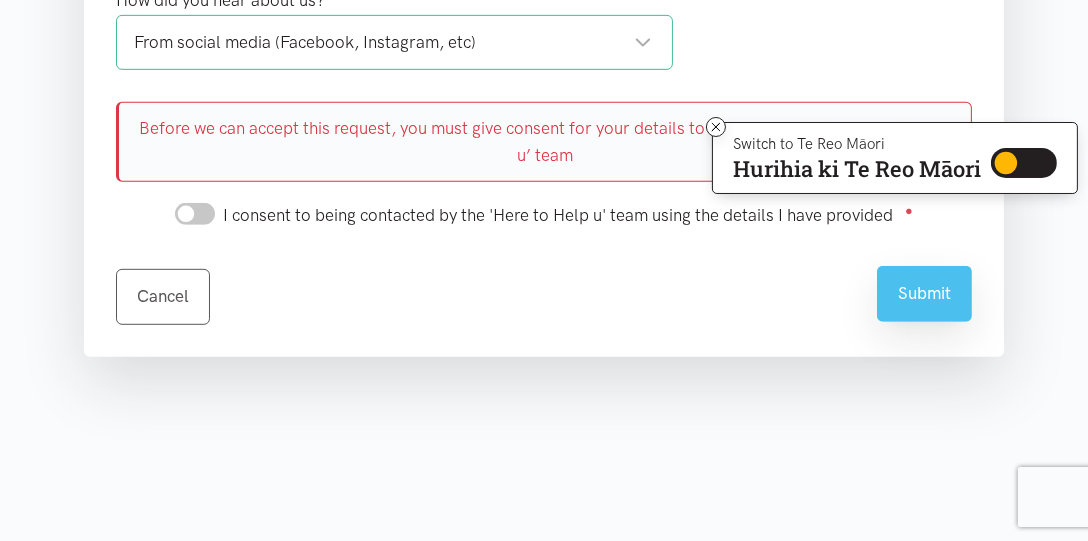 type on "****" 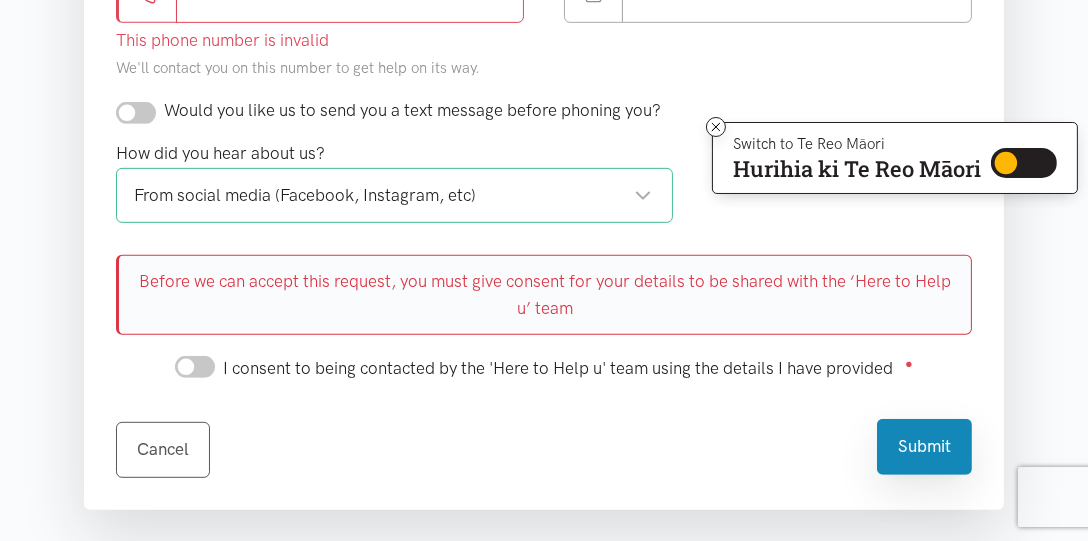 scroll, scrollTop: 860, scrollLeft: 0, axis: vertical 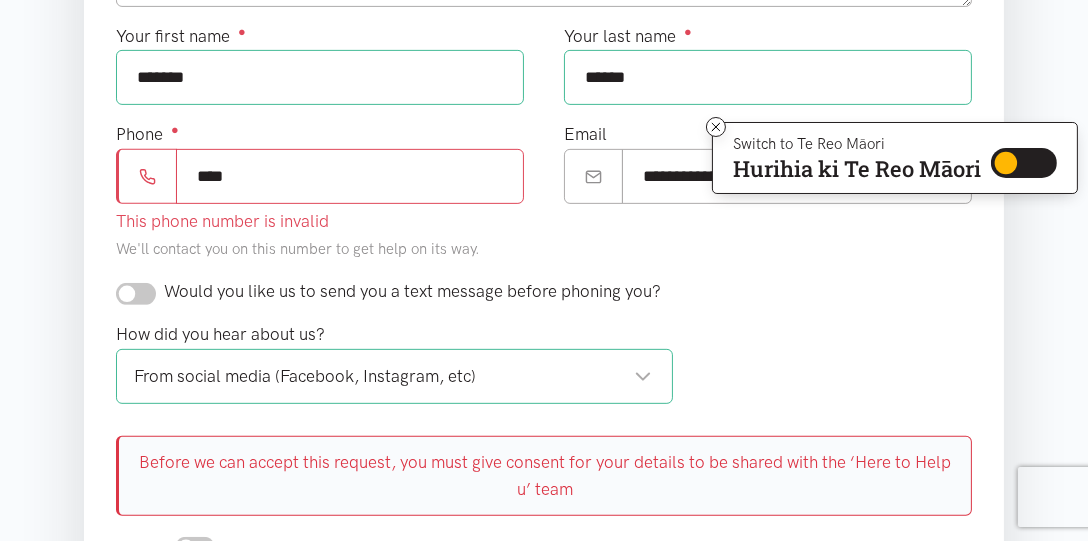 click on "****" at bounding box center (350, 176) 